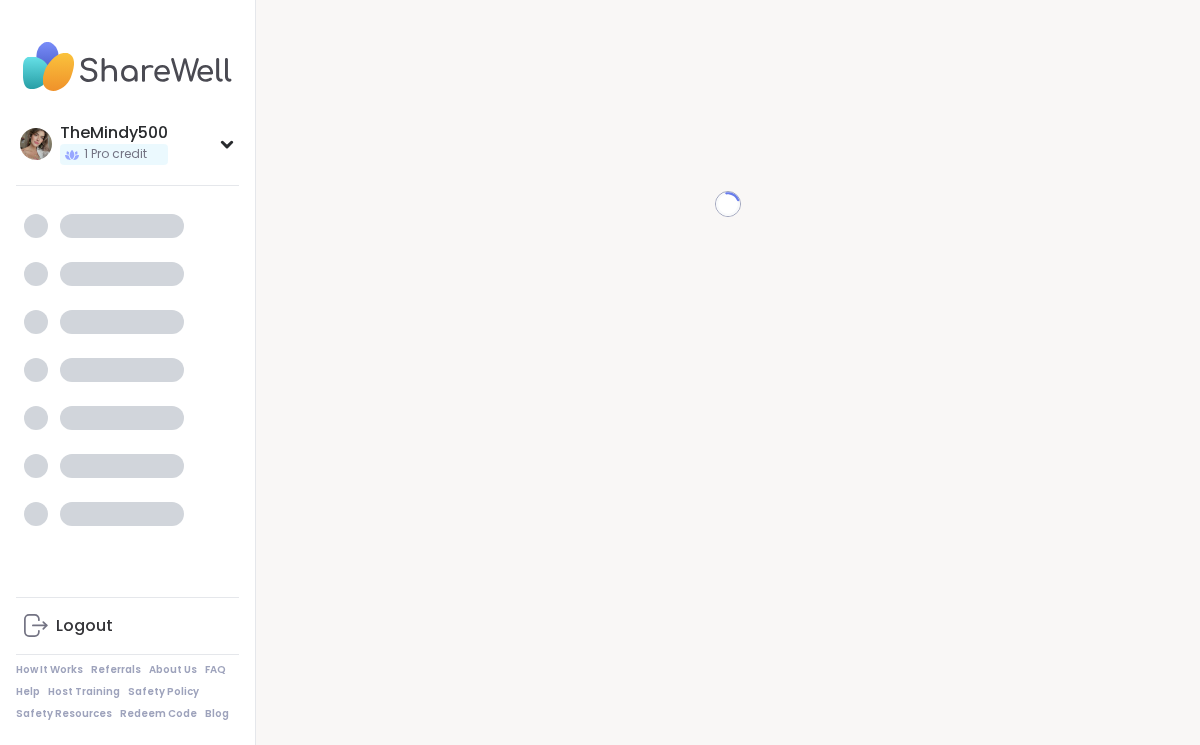 scroll, scrollTop: 0, scrollLeft: 0, axis: both 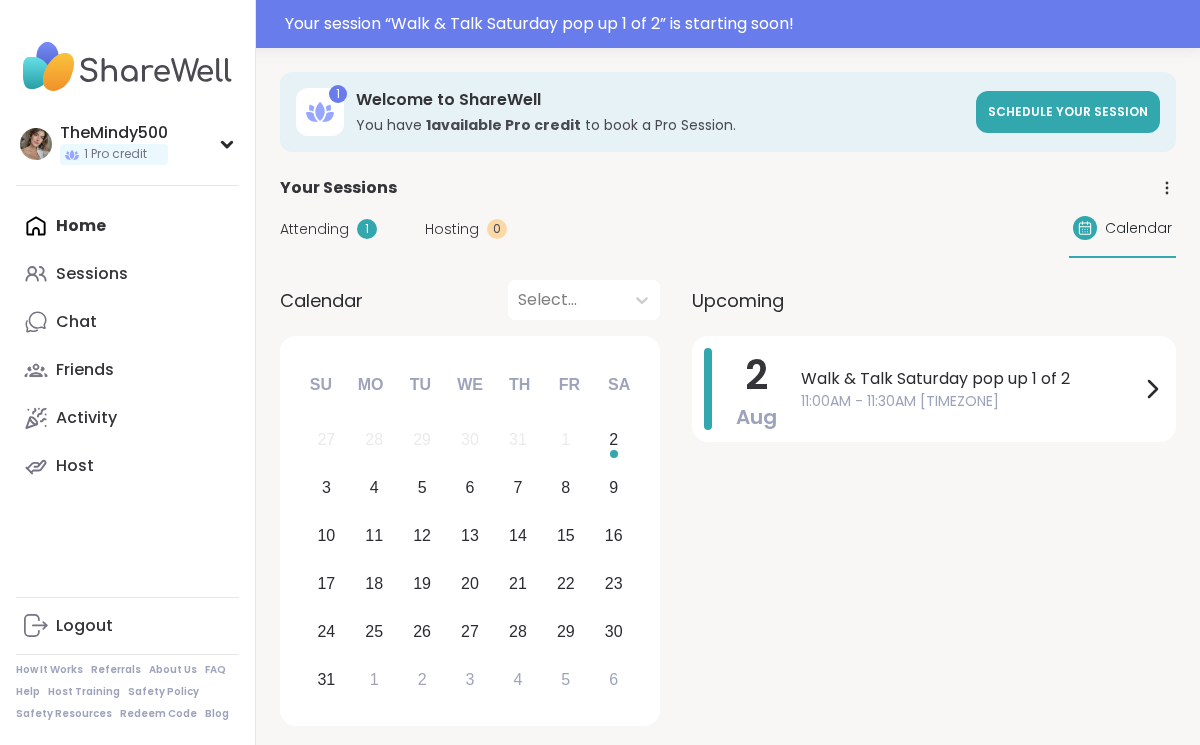click on "Attending" at bounding box center (314, 229) 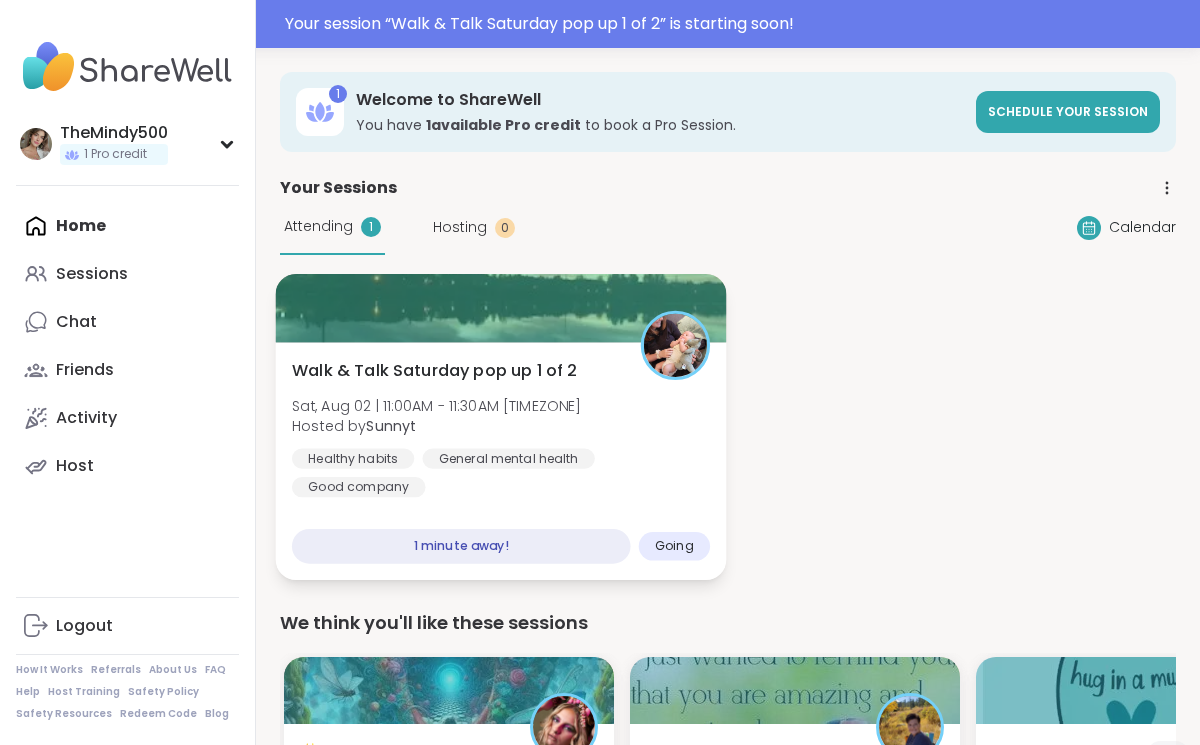 click on "General mental health" at bounding box center [508, 458] 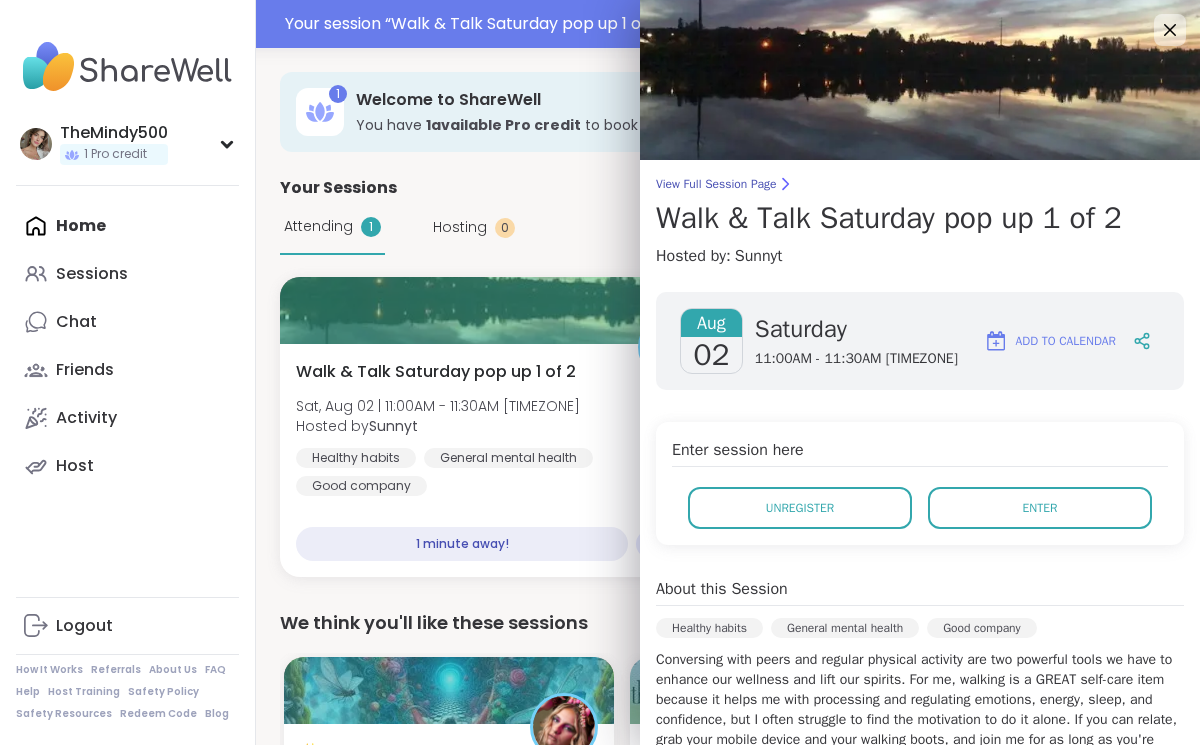 click on "Enter session here Unregister Enter" at bounding box center (920, 483) 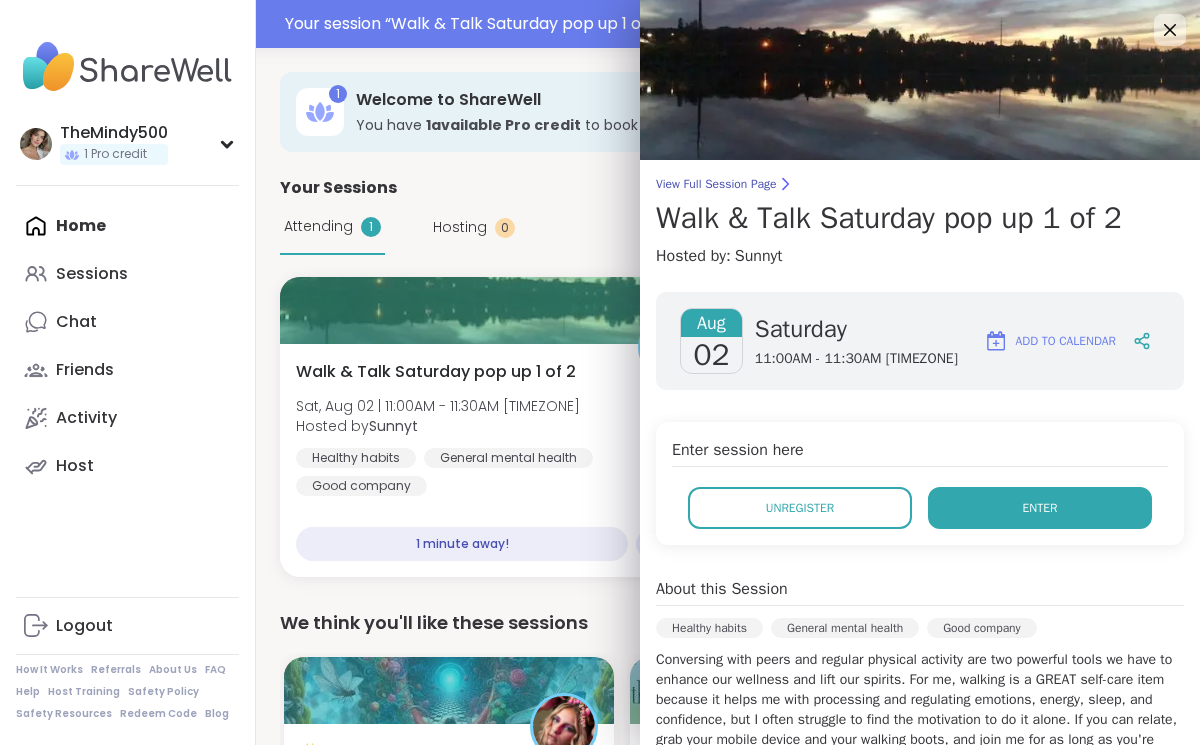 click on "Enter" at bounding box center (1040, 508) 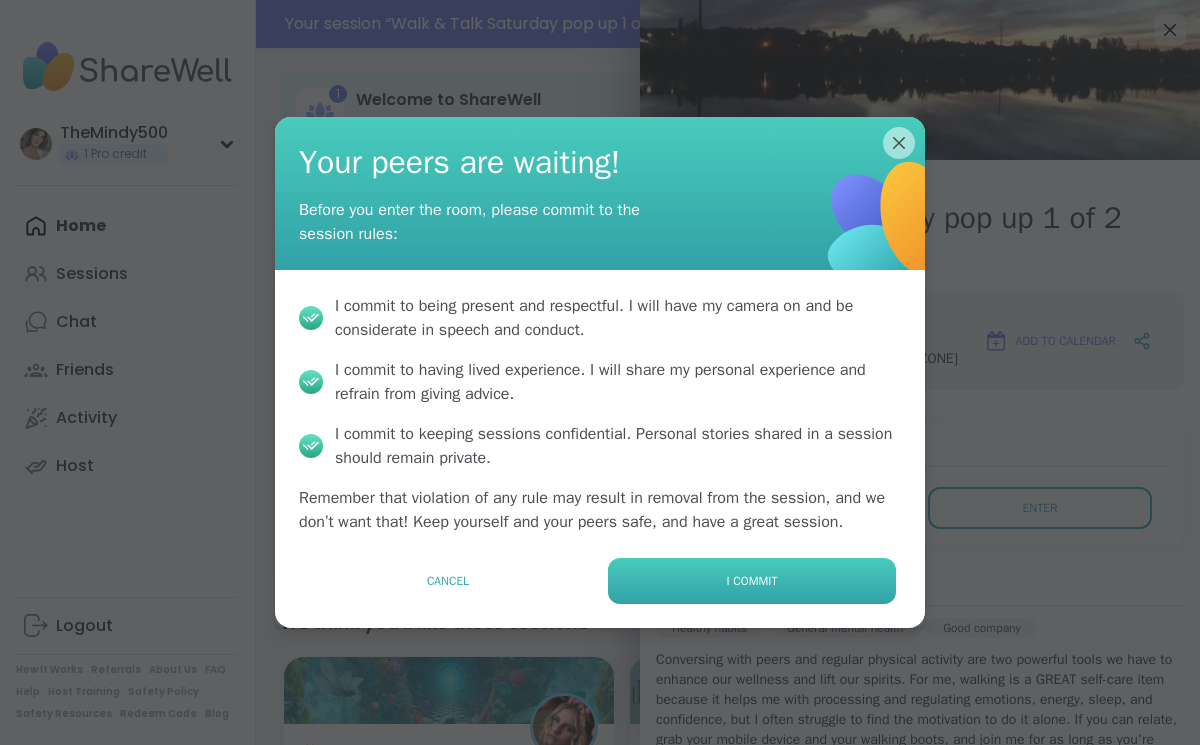 click on "I commit" at bounding box center (752, 581) 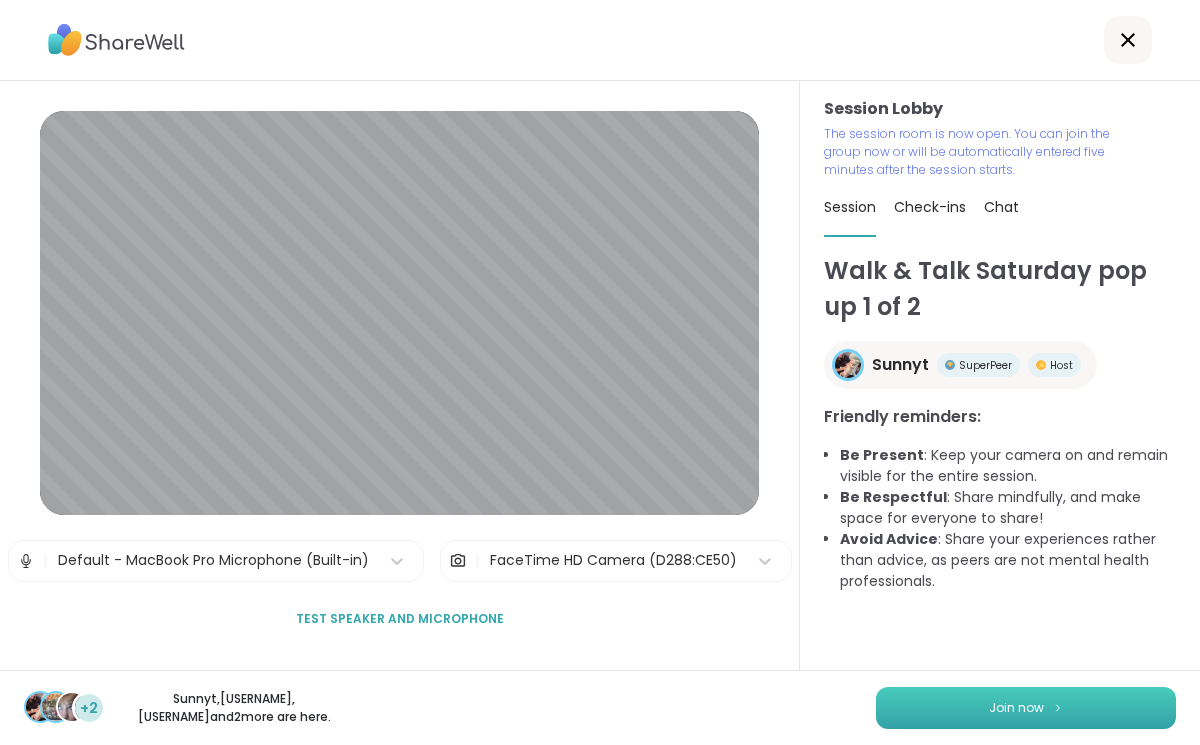 click on "Join now" at bounding box center [1026, 708] 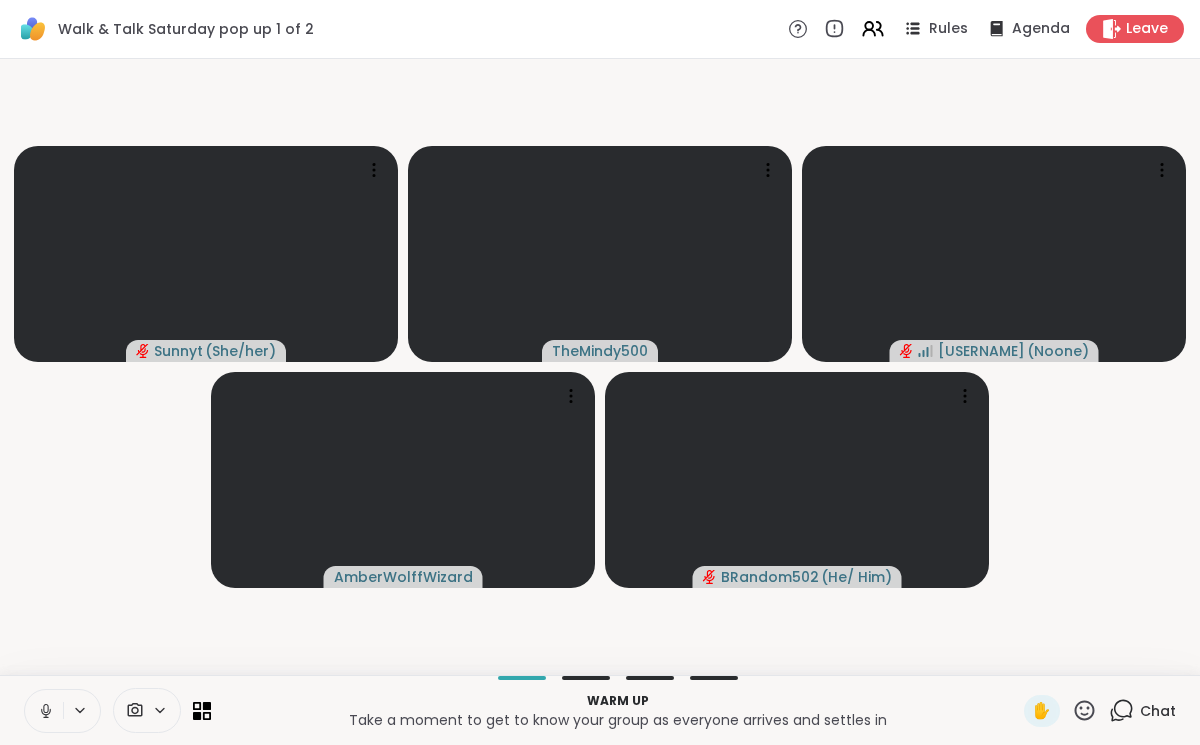 click at bounding box center [44, 711] 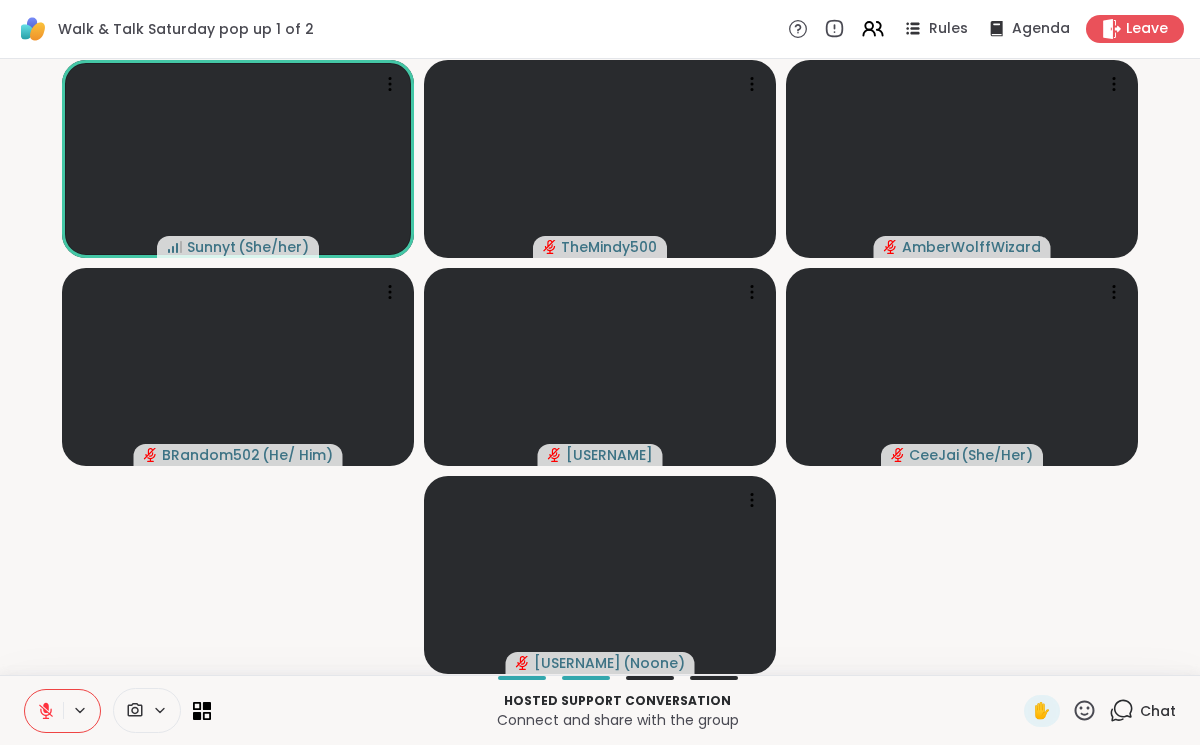 click 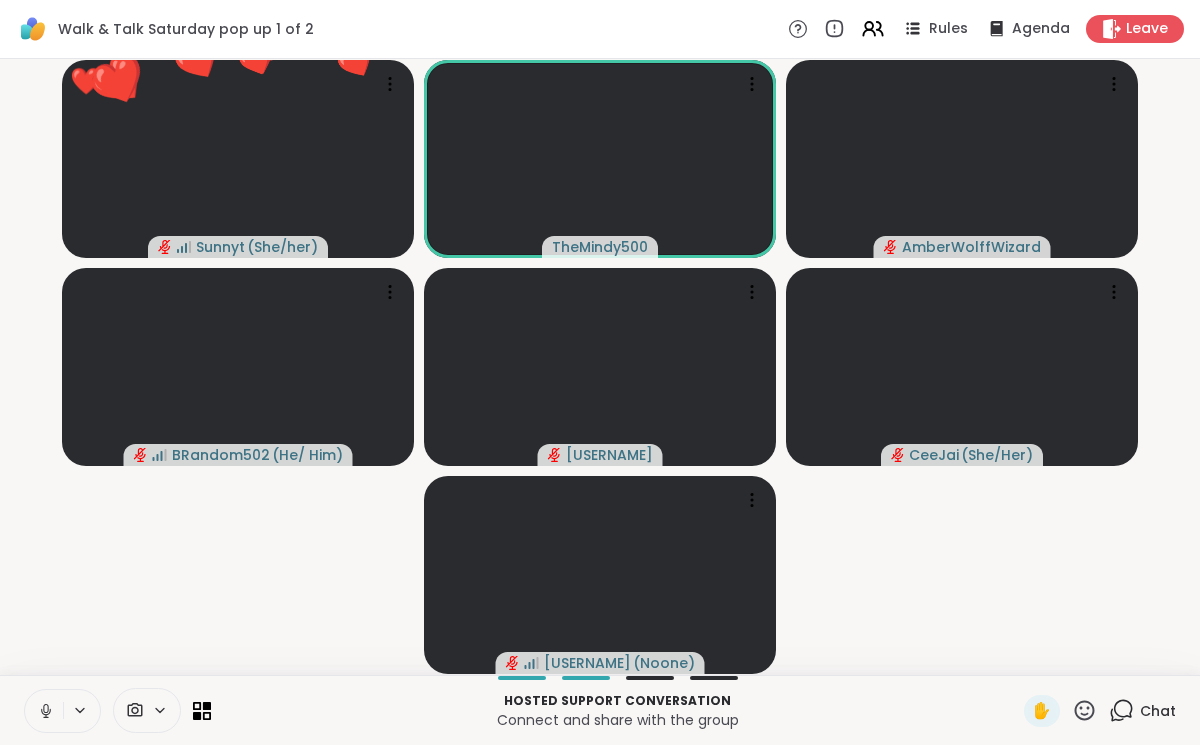 click 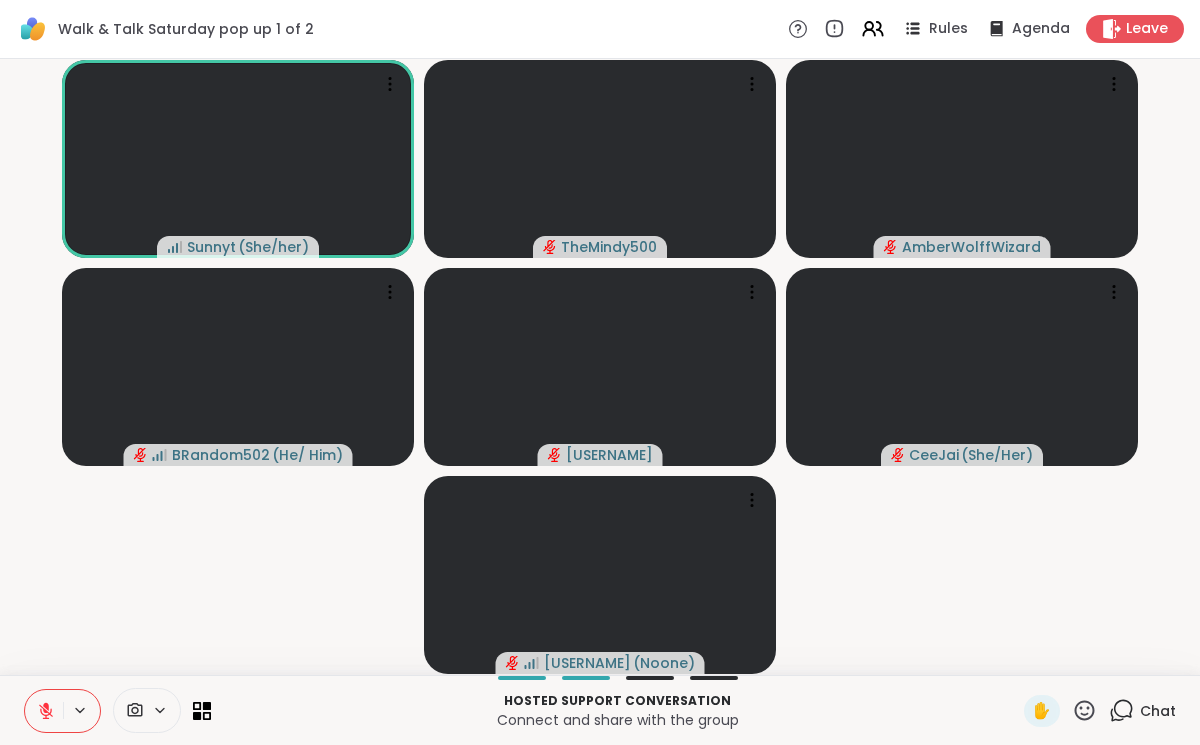 click 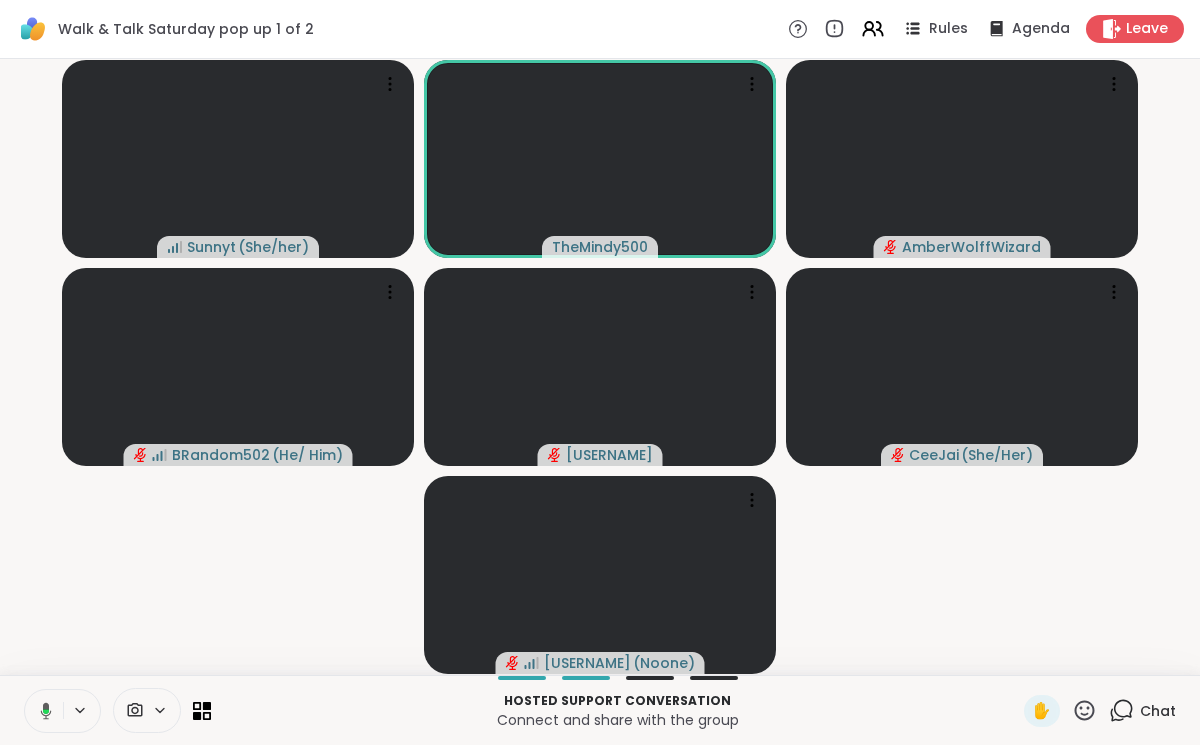 click 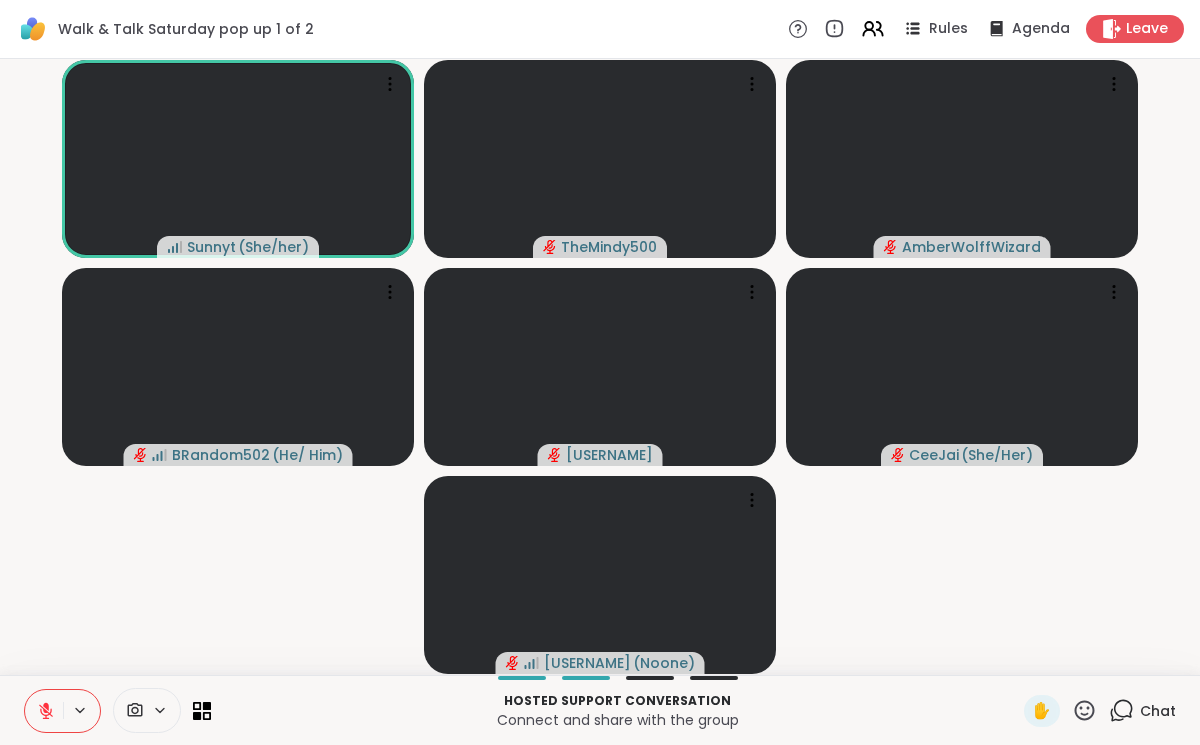 click 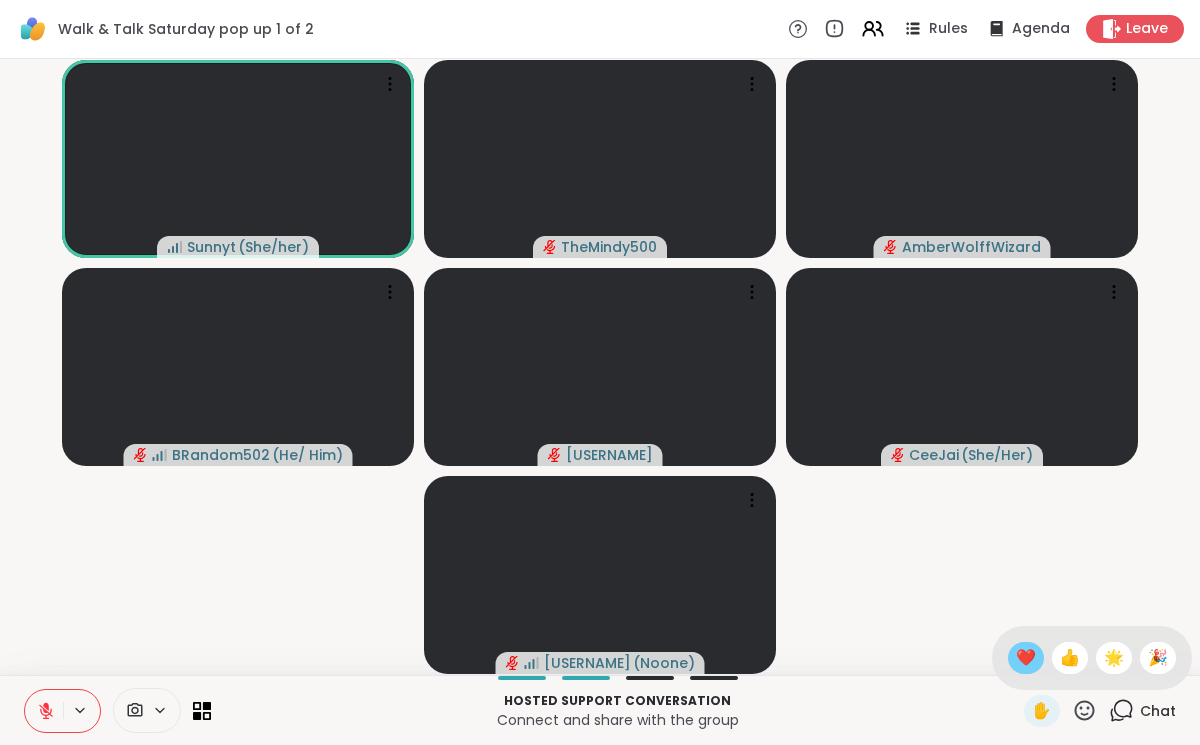 click on "❤️" at bounding box center (1026, 658) 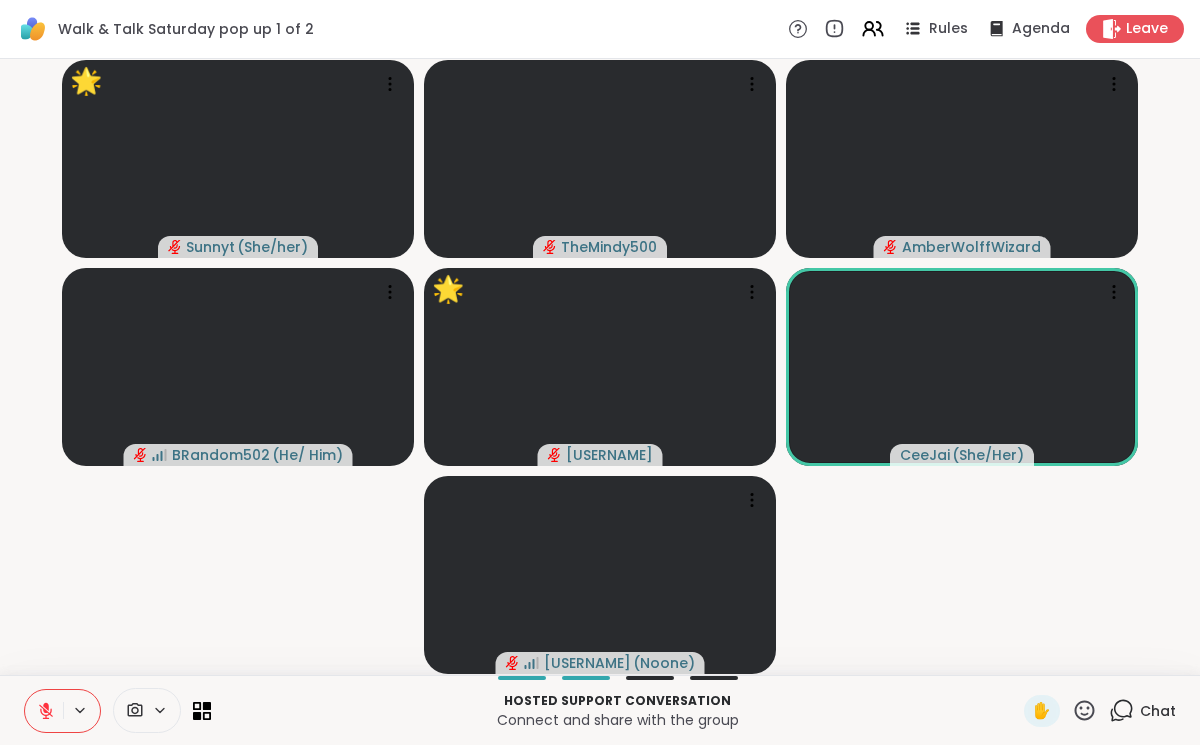 click 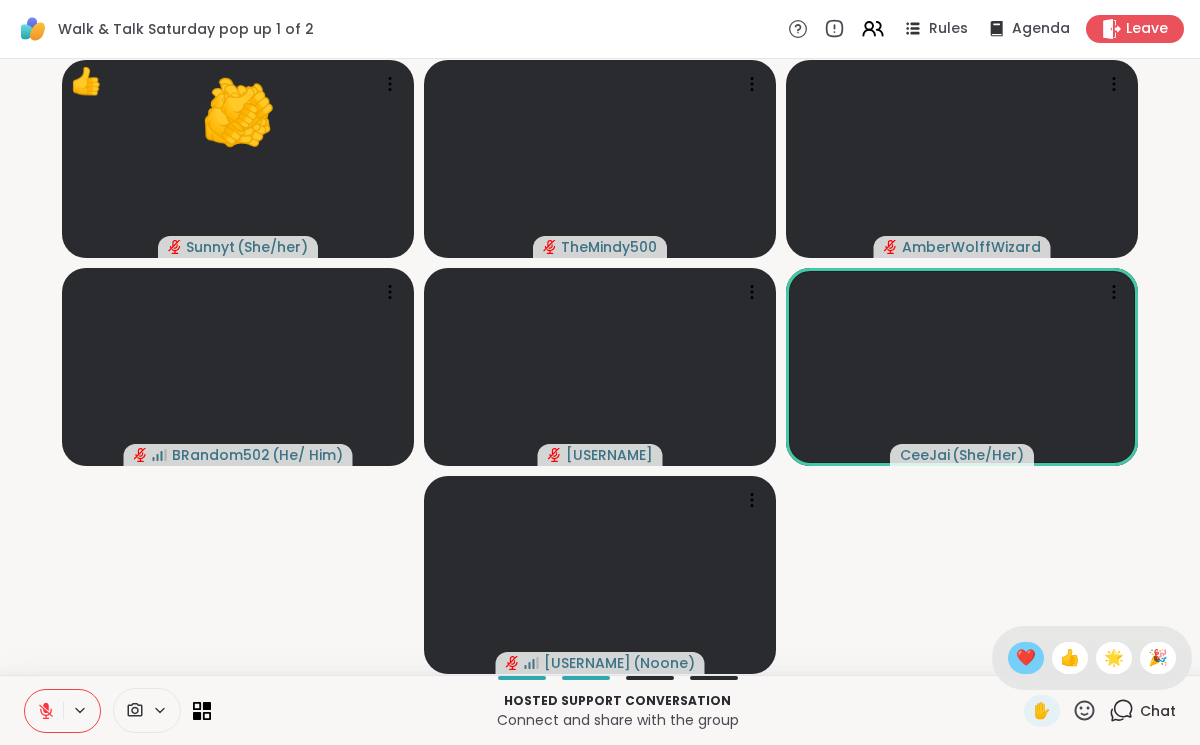 click on "❤️" at bounding box center (1026, 658) 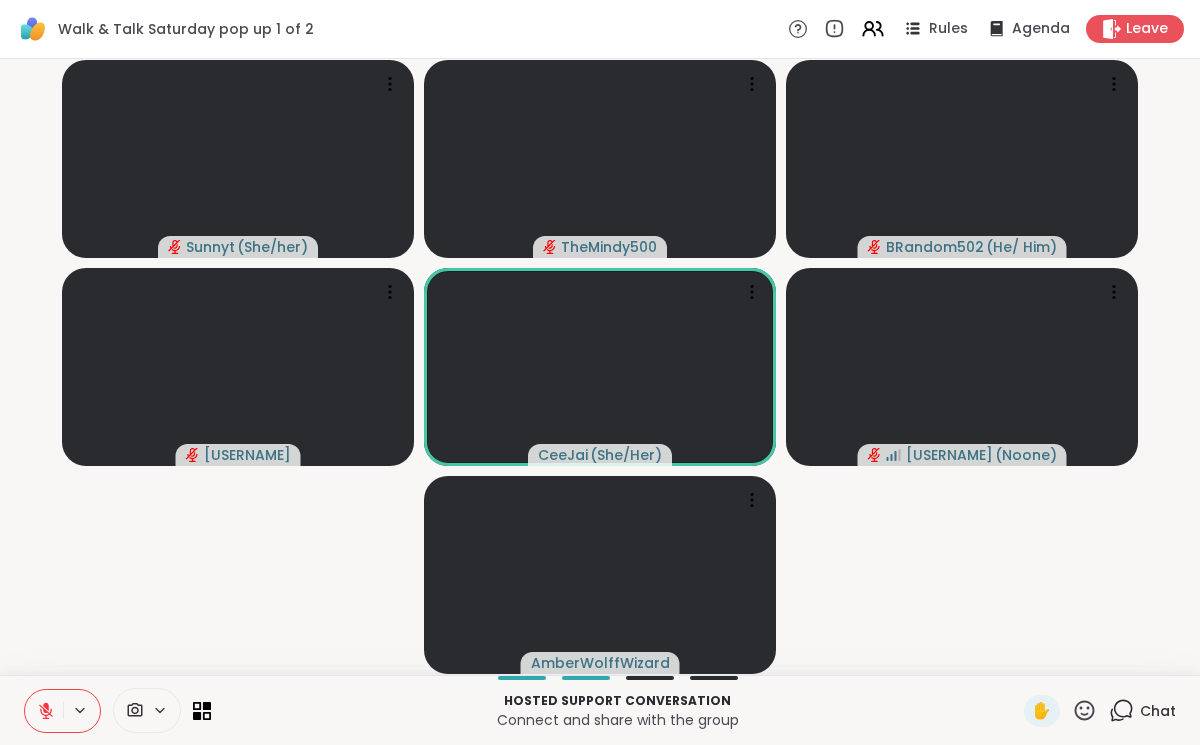 click 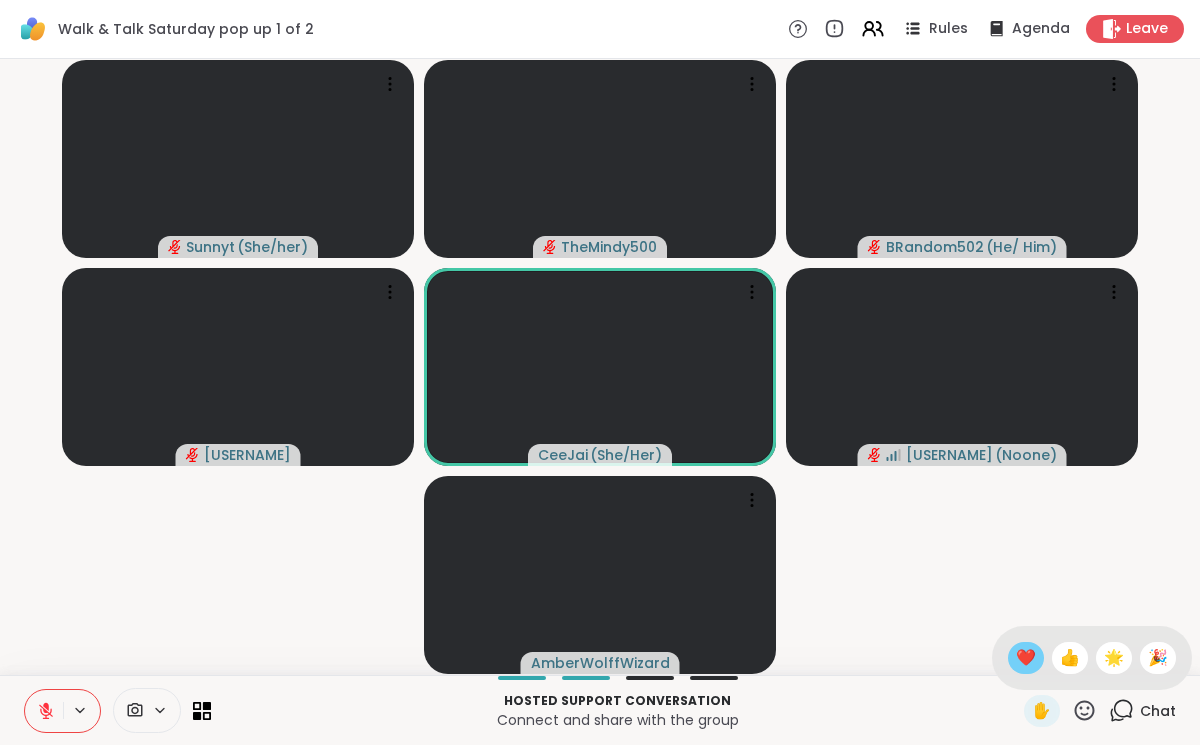 click on "❤️" at bounding box center [1026, 658] 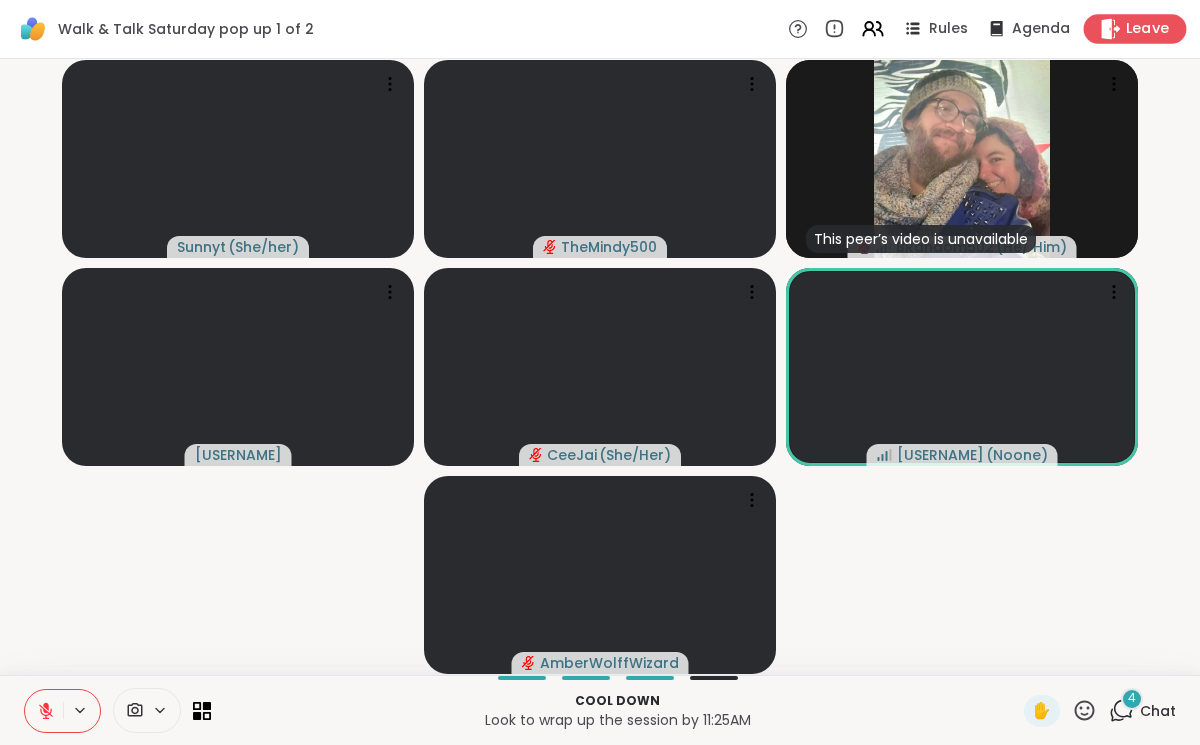click on "Leave" at bounding box center (1148, 29) 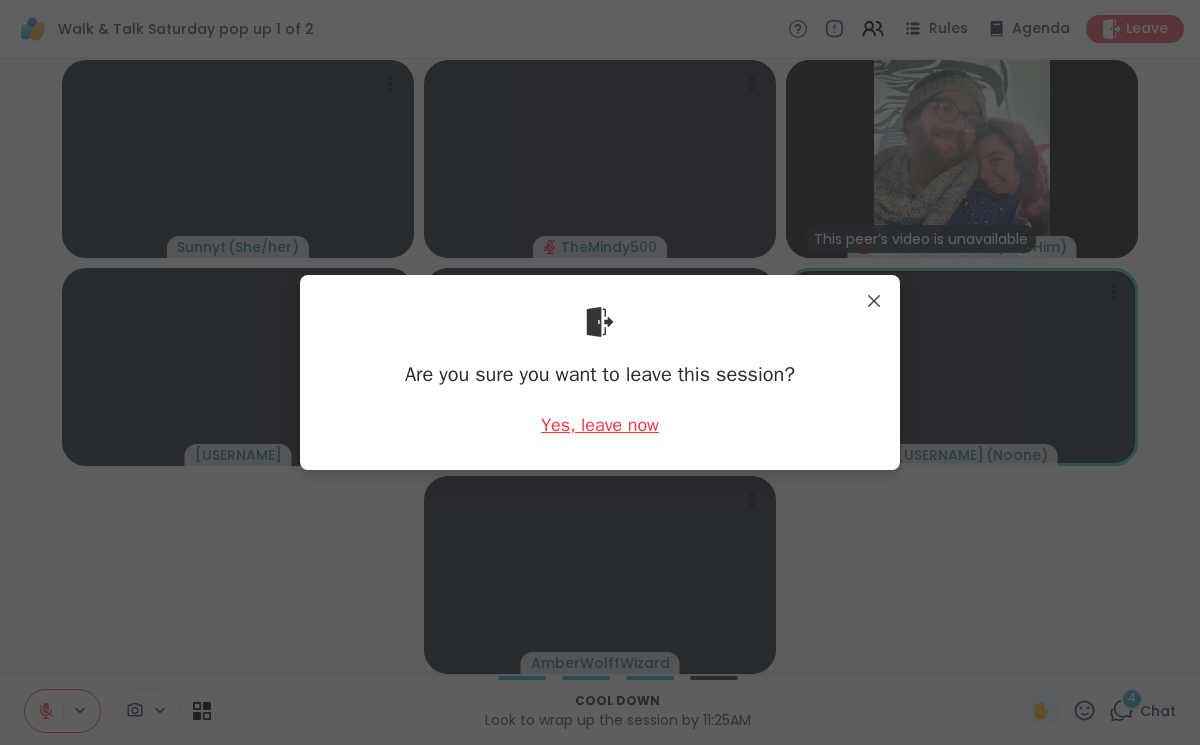 click on "Yes, leave now" at bounding box center (600, 425) 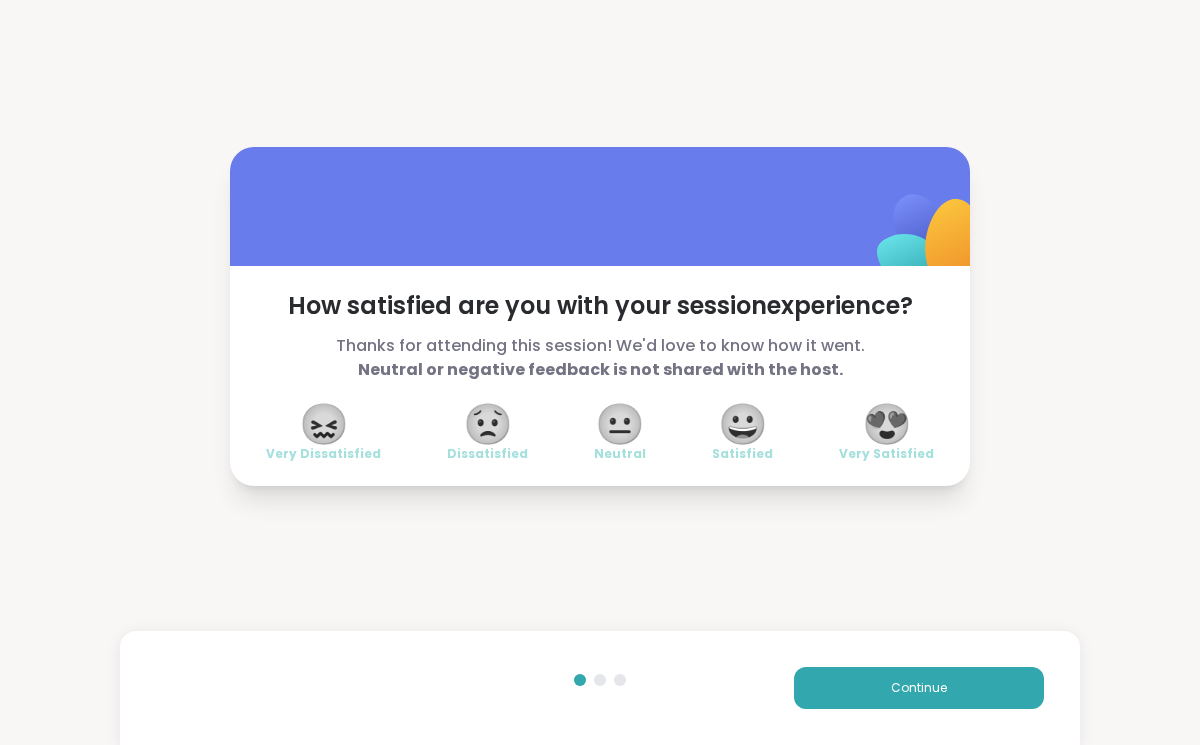 click on "😍" at bounding box center [887, 424] 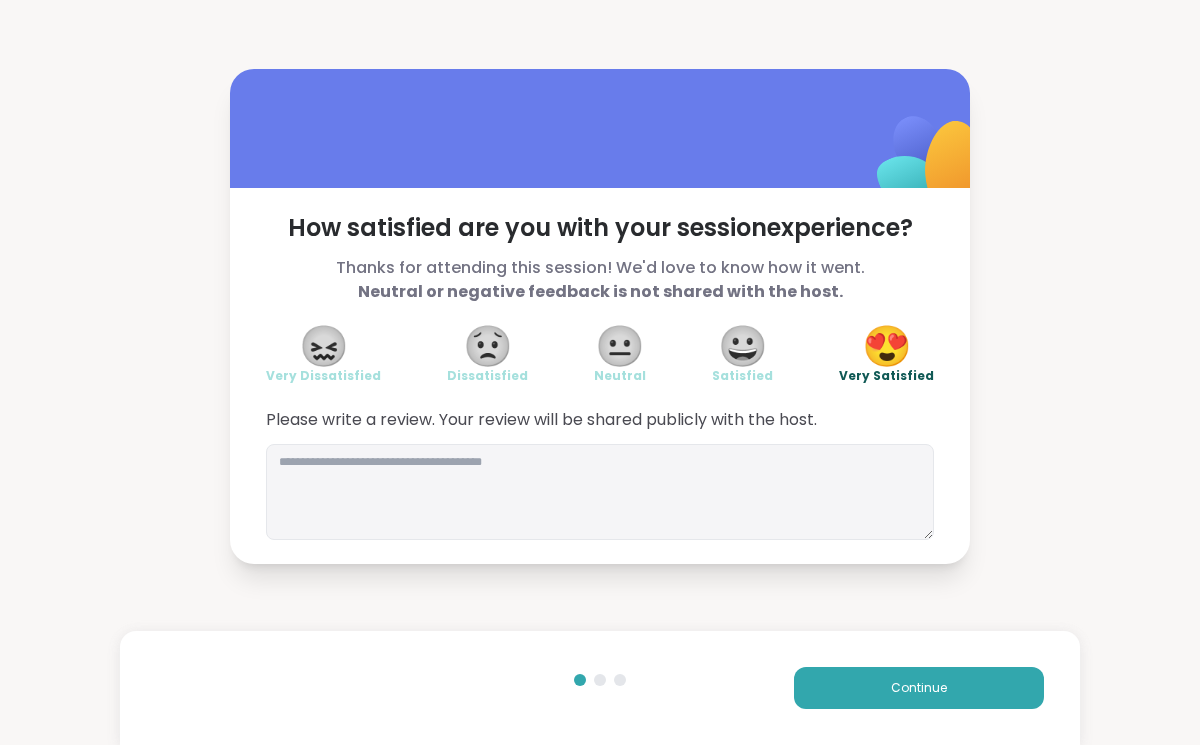 click on "Continue" at bounding box center [600, 688] 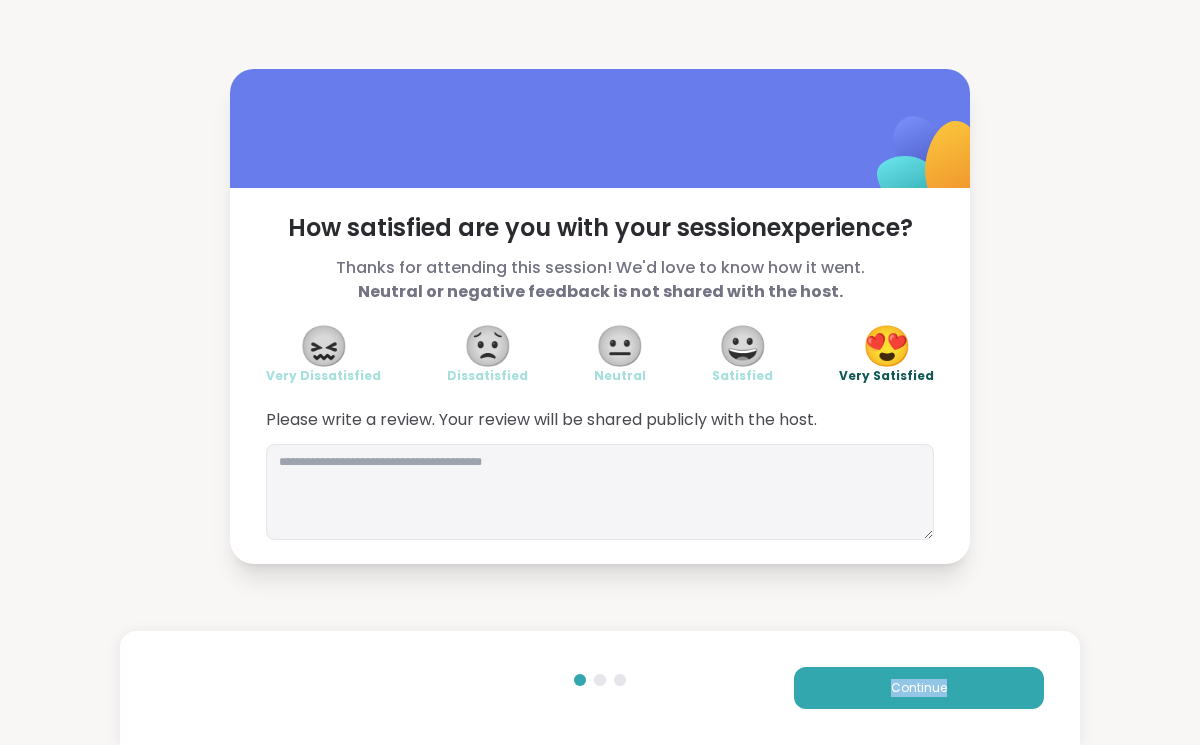 click on "Continue" at bounding box center (600, 688) 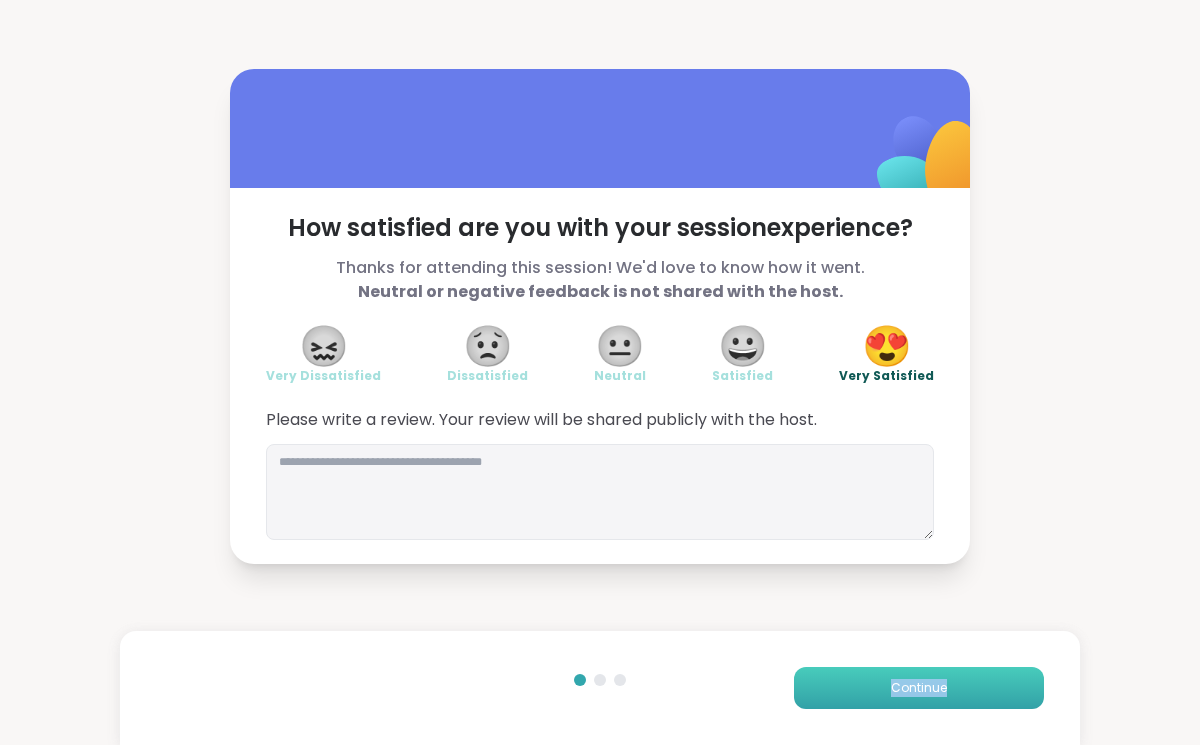 drag, startPoint x: 948, startPoint y: 663, endPoint x: 947, endPoint y: 681, distance: 18.027756 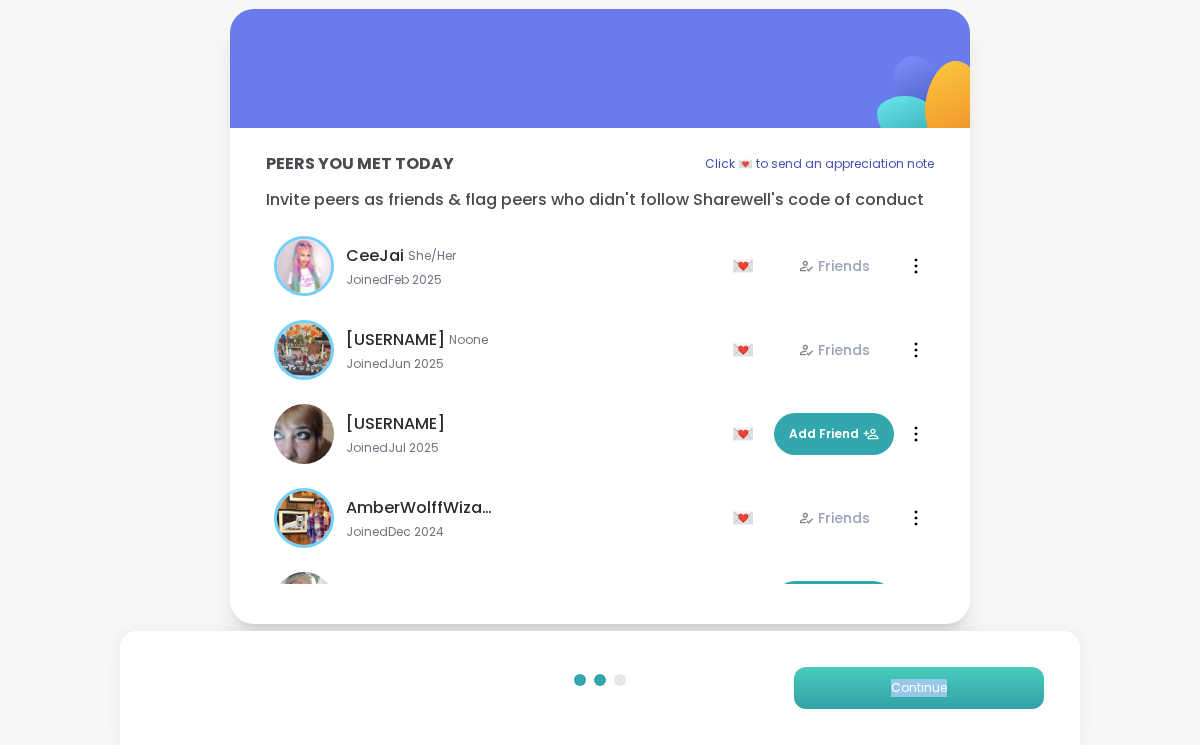 click on "Continue" at bounding box center [919, 688] 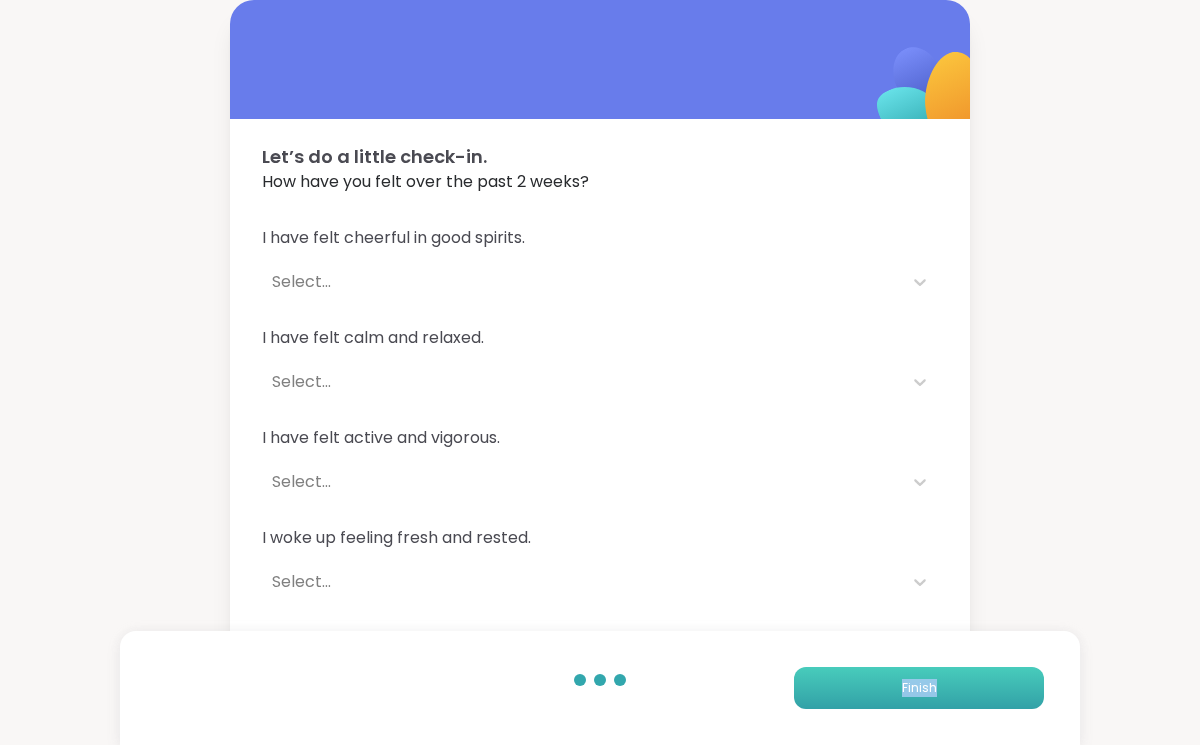 click on "Finish" at bounding box center (919, 688) 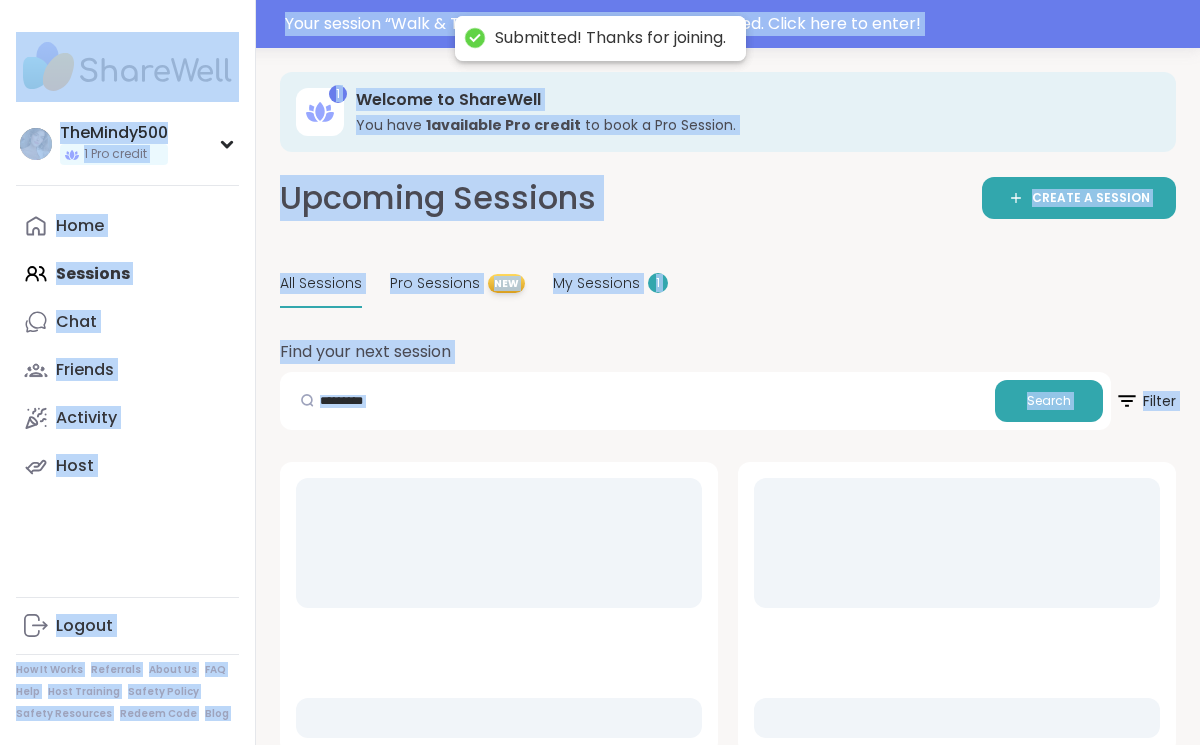 click on "Upcoming Sessions CREATE A SESSION All Sessions Pro Sessions NEW My Sessions 1 Find your next session Search  Filter" at bounding box center (728, 1295) 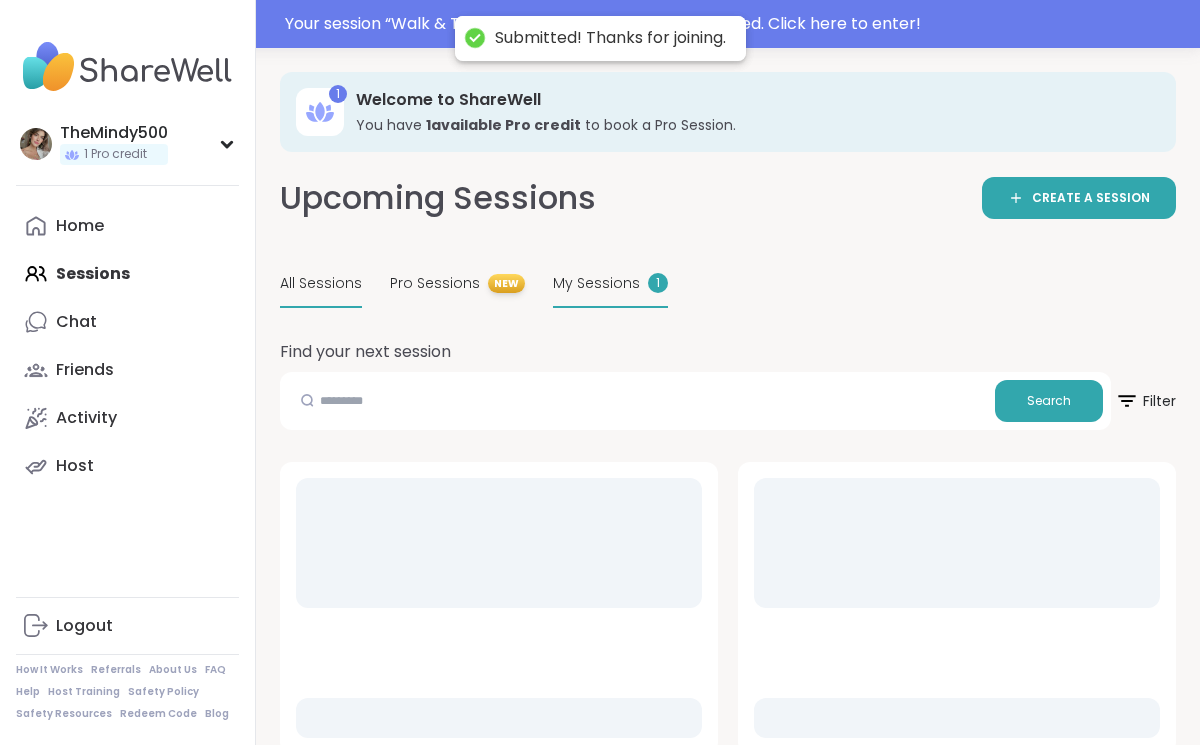 click on "My Sessions 1" at bounding box center [610, 284] 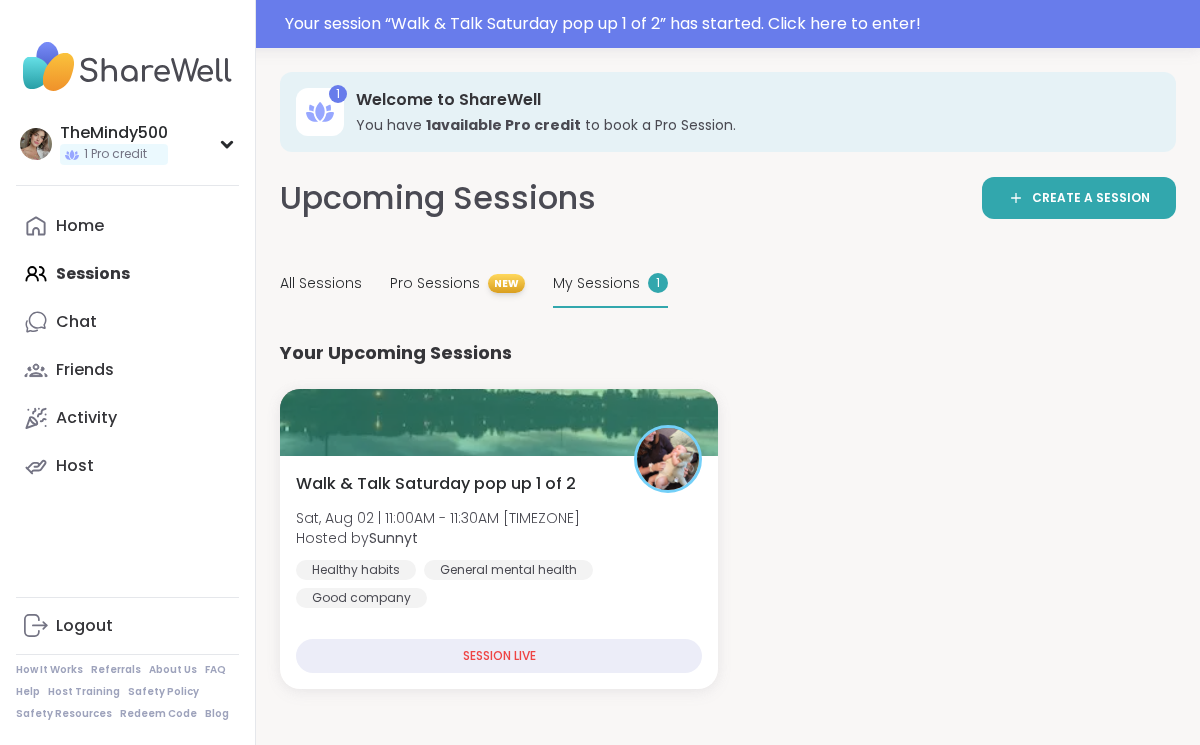 click on "Home Sessions Chat Friends Activity Host" at bounding box center (127, 346) 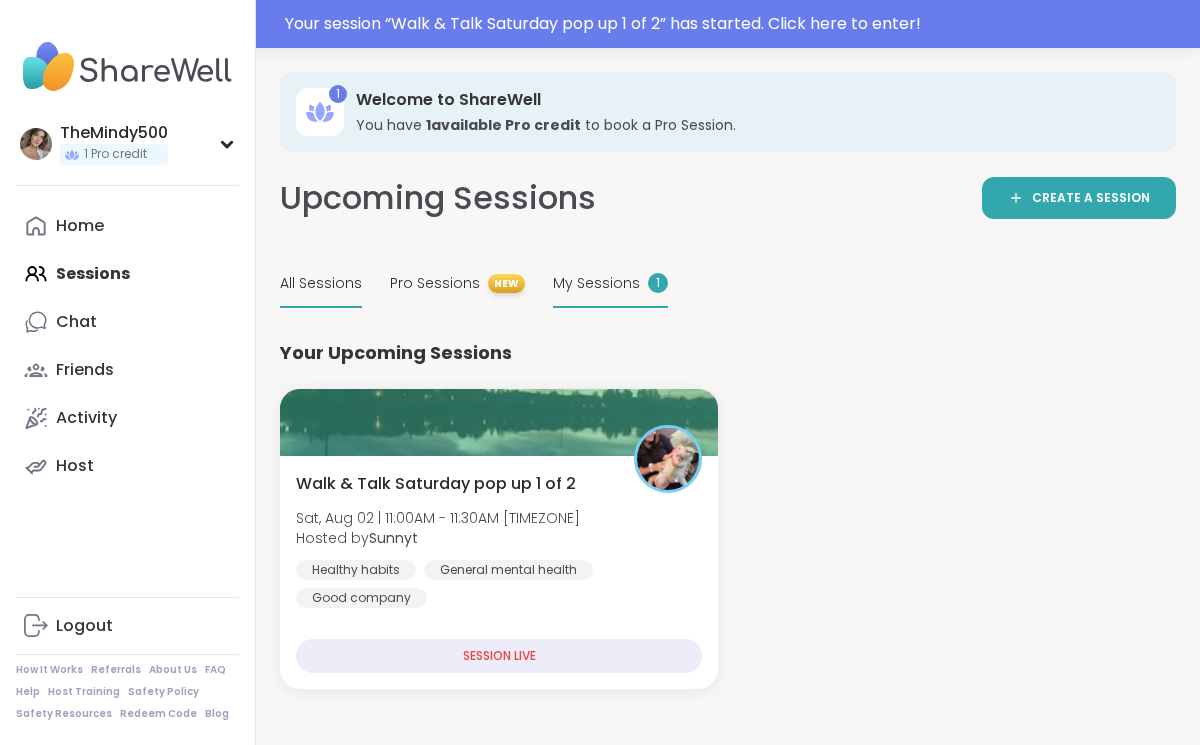 click on "All Sessions" at bounding box center (321, 283) 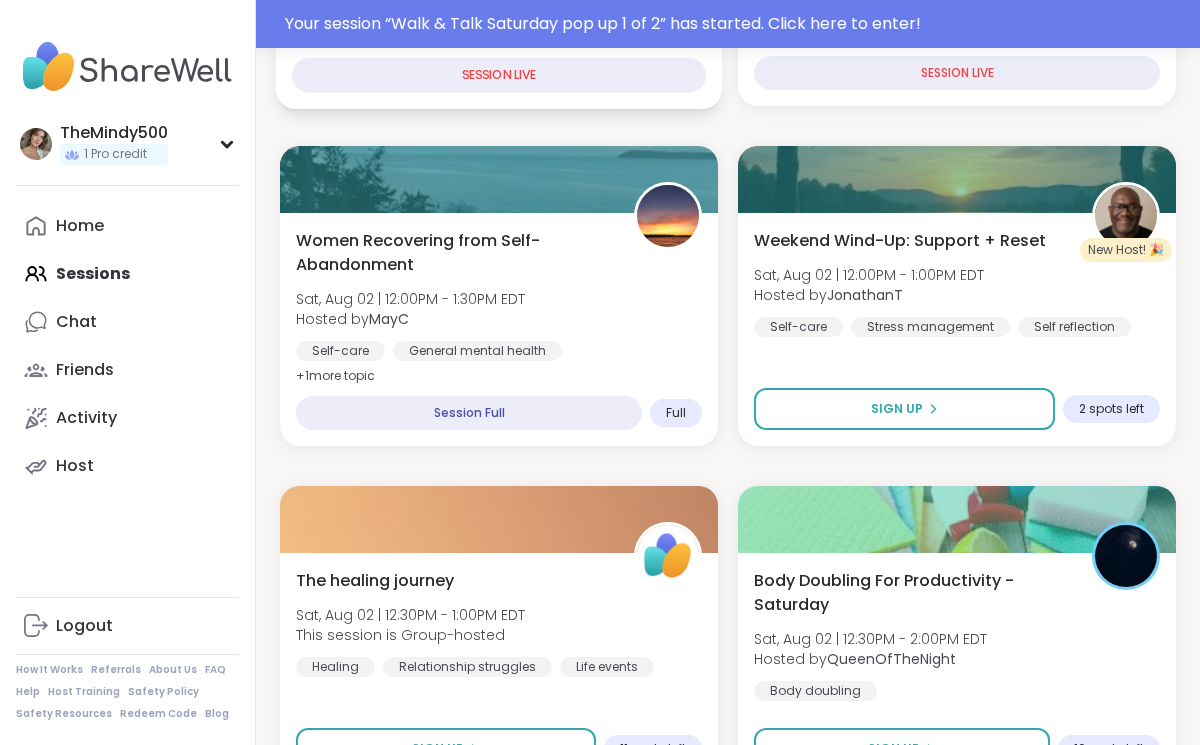 scroll, scrollTop: 998, scrollLeft: 0, axis: vertical 